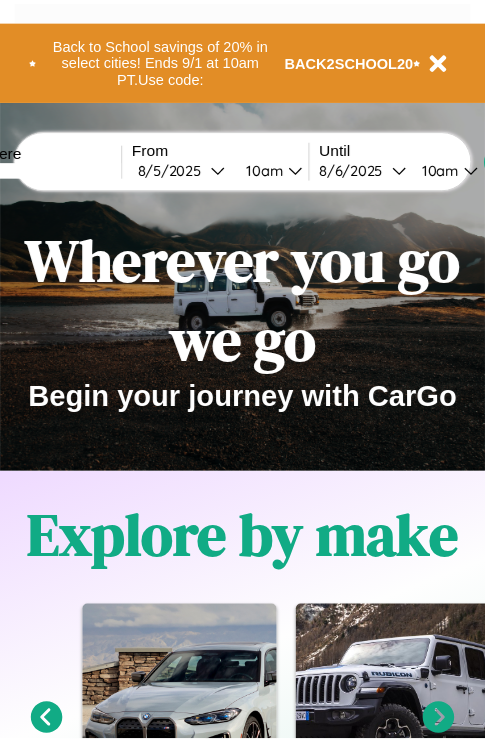 scroll, scrollTop: 0, scrollLeft: 0, axis: both 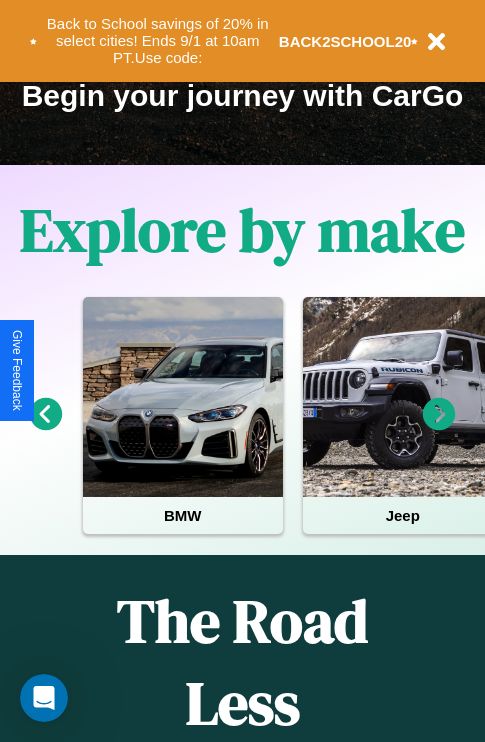 click 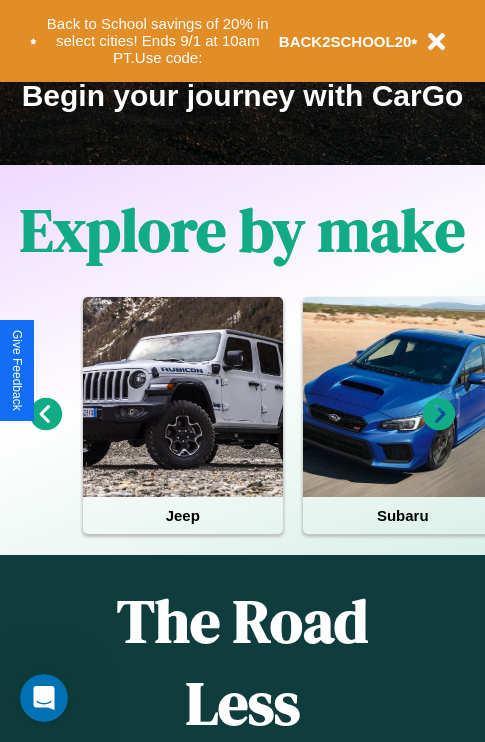 click 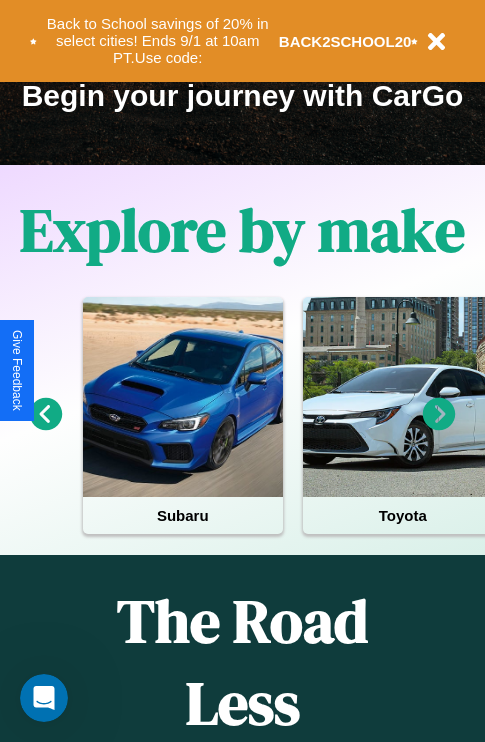 click 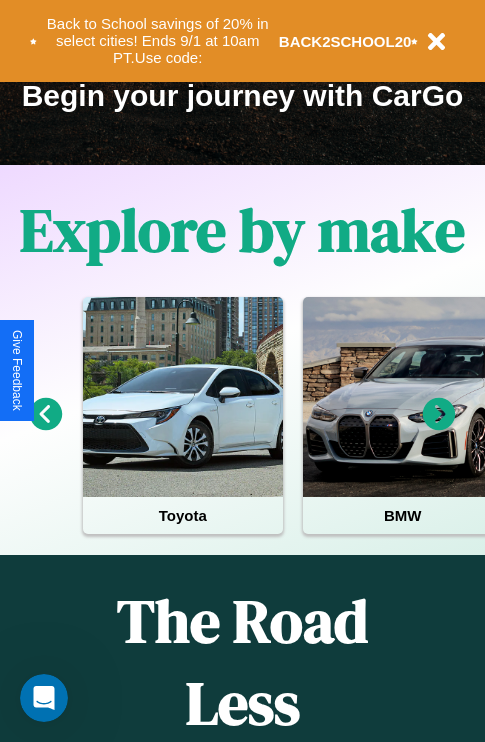 click 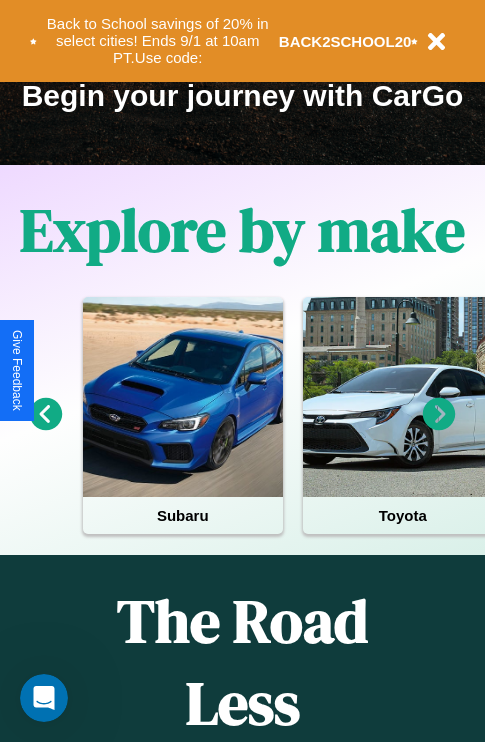scroll, scrollTop: 113, scrollLeft: 238, axis: both 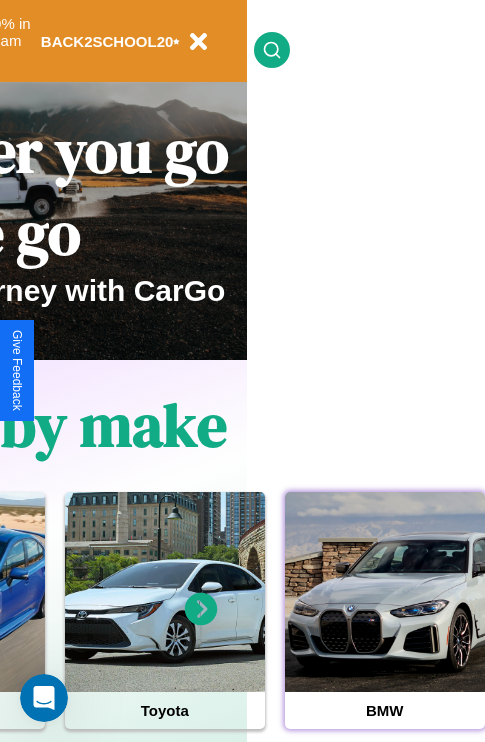 click at bounding box center (385, 592) 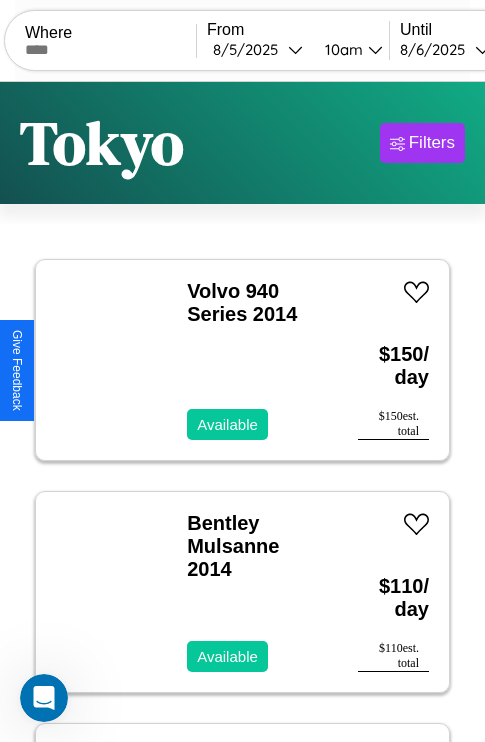 scroll, scrollTop: 95, scrollLeft: 0, axis: vertical 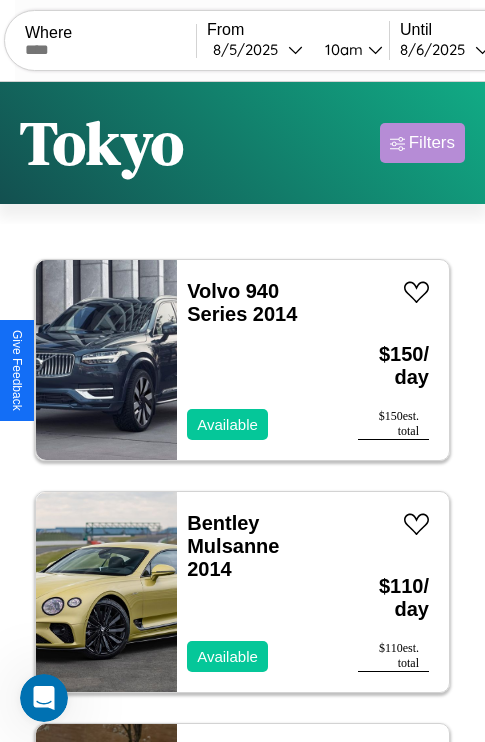 click on "Filters" at bounding box center [432, 143] 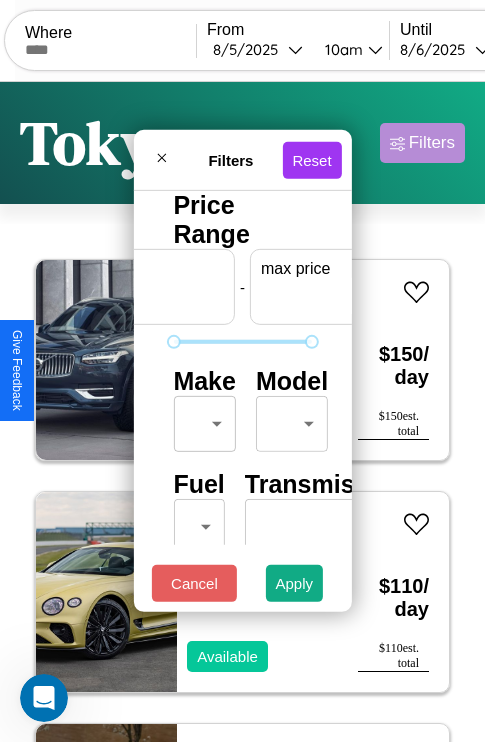 scroll, scrollTop: 0, scrollLeft: 124, axis: horizontal 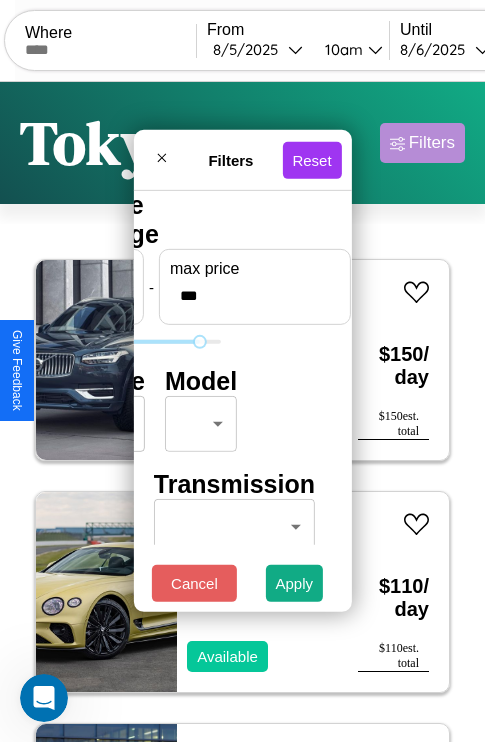 type on "***" 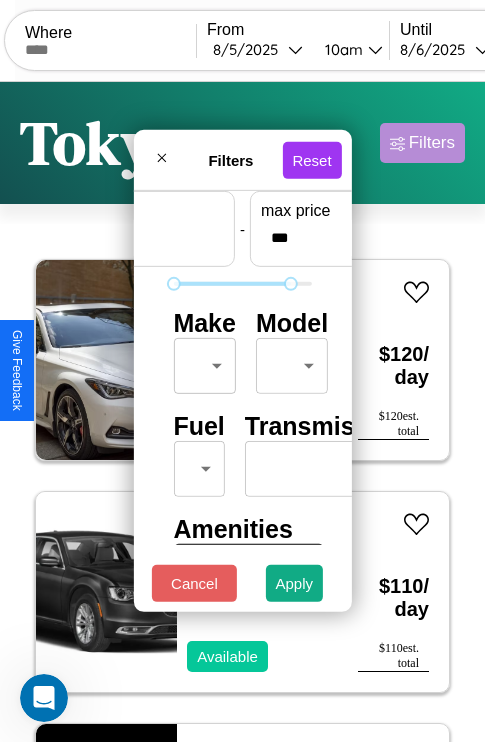 scroll, scrollTop: 59, scrollLeft: 0, axis: vertical 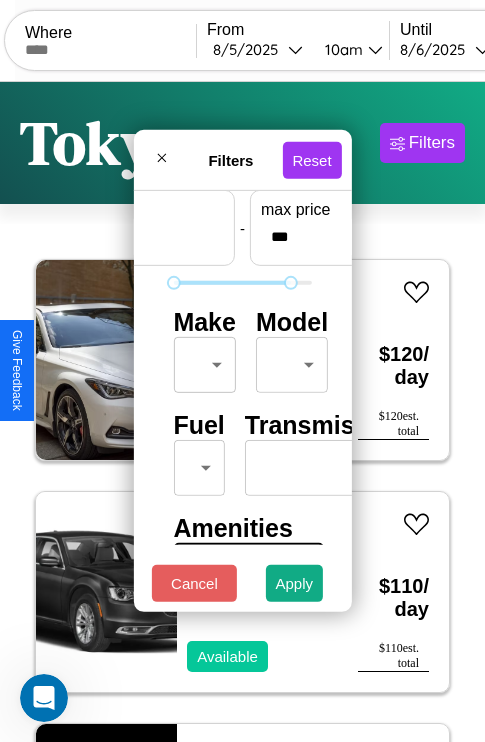 type on "*" 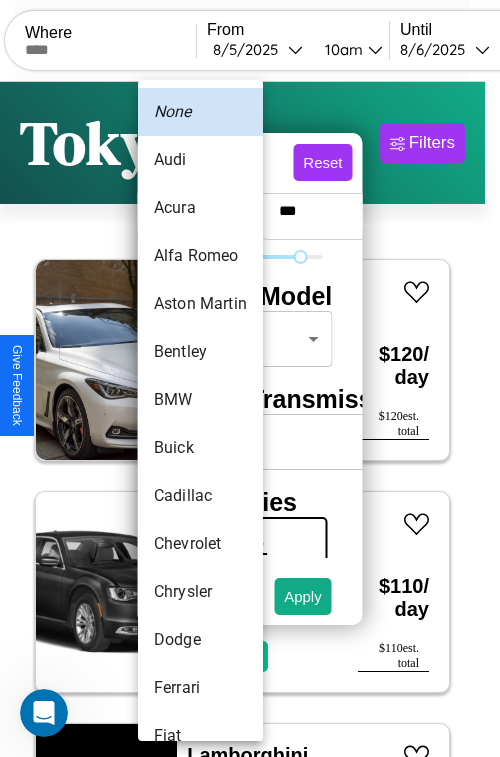 click on "Alfa Romeo" at bounding box center [200, 256] 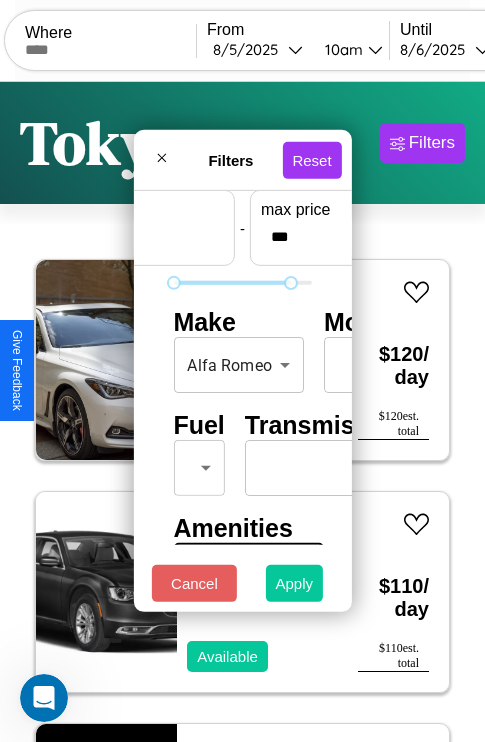 click on "Apply" at bounding box center [295, 583] 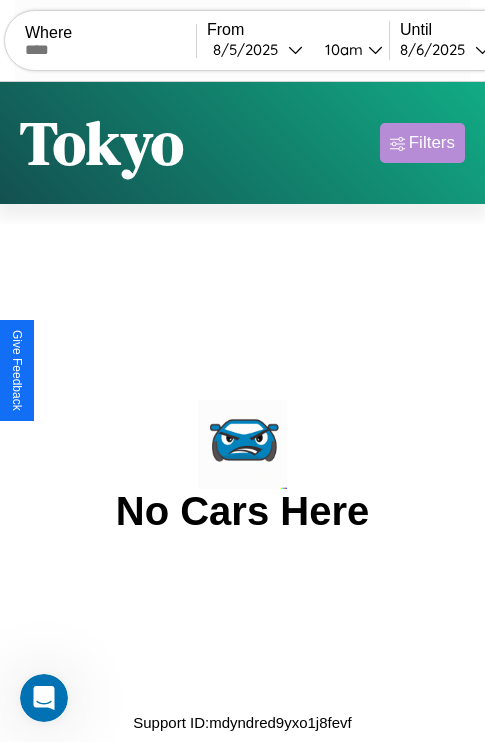 click on "Filters" at bounding box center (432, 143) 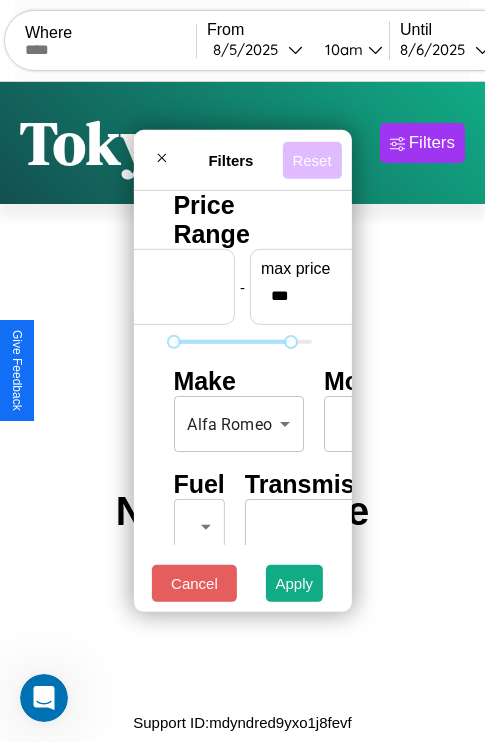 click on "Reset" at bounding box center (311, 159) 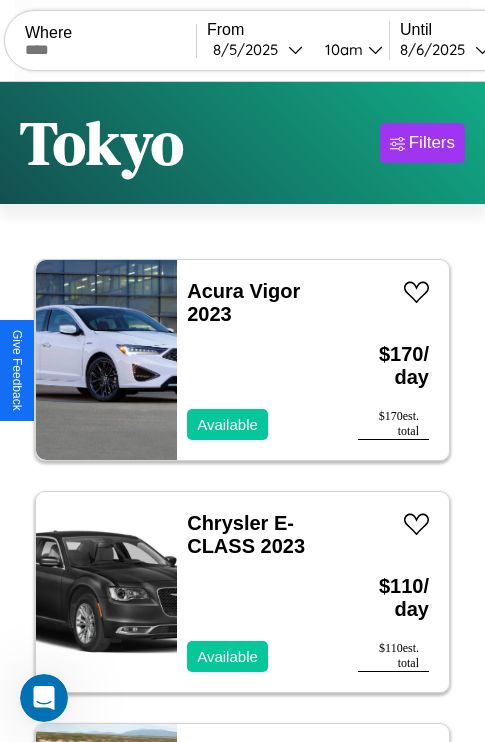 scroll, scrollTop: 95, scrollLeft: 0, axis: vertical 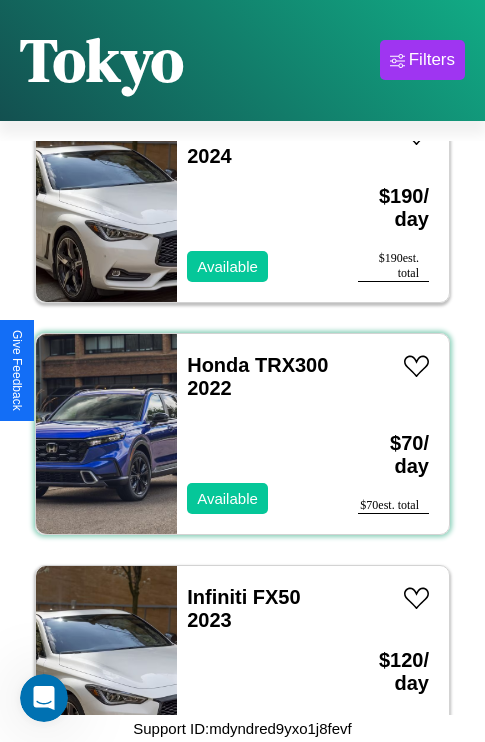 click on "Honda   TRX300   2022 Available" at bounding box center (257, 434) 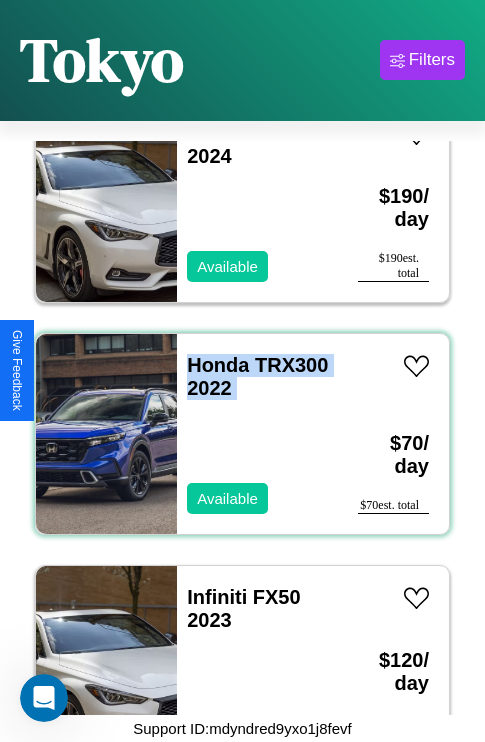 click on "Honda   TRX300   2022 Available" at bounding box center (257, 434) 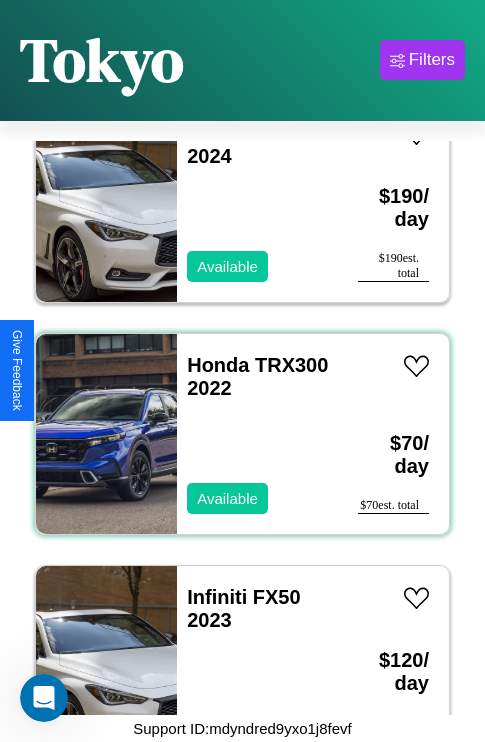 click on "Honda   TRX300   2022 Available" at bounding box center (257, 434) 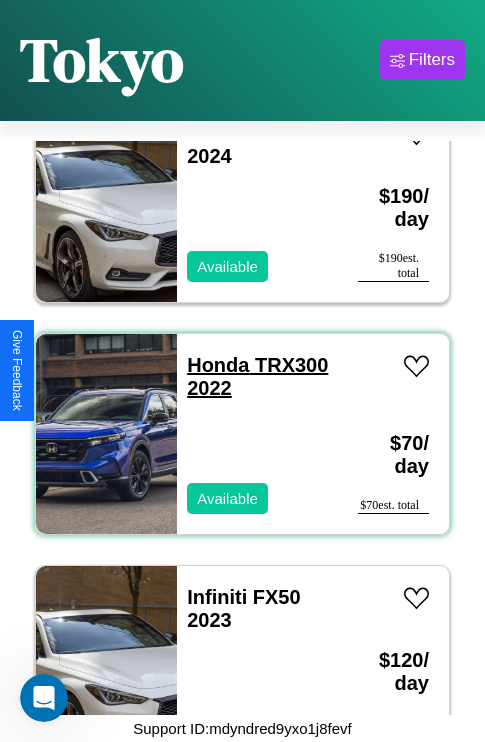 click on "Honda   TRX300   2022" at bounding box center (257, 376) 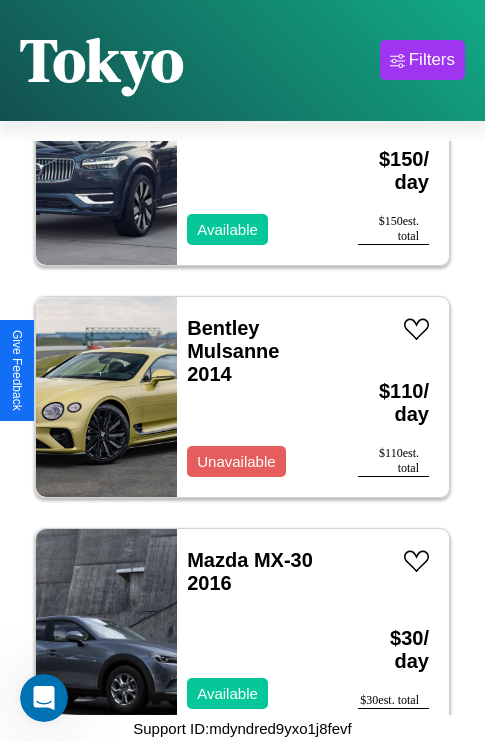 scroll, scrollTop: 1699, scrollLeft: 0, axis: vertical 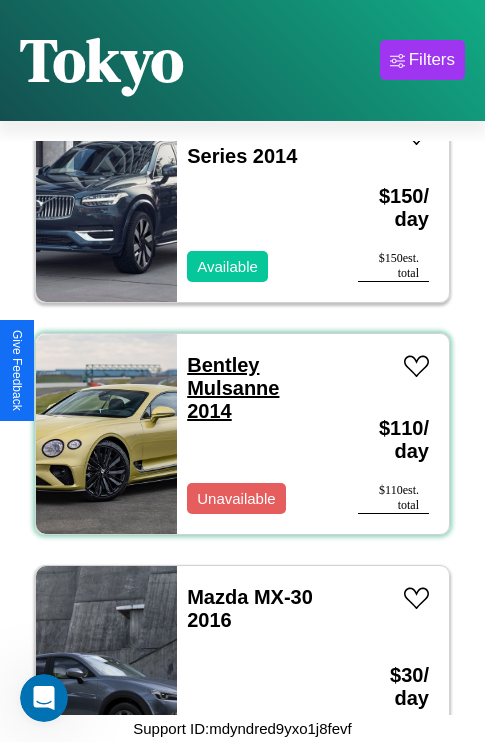 click on "Bentley   Mulsanne   2014" at bounding box center [233, 388] 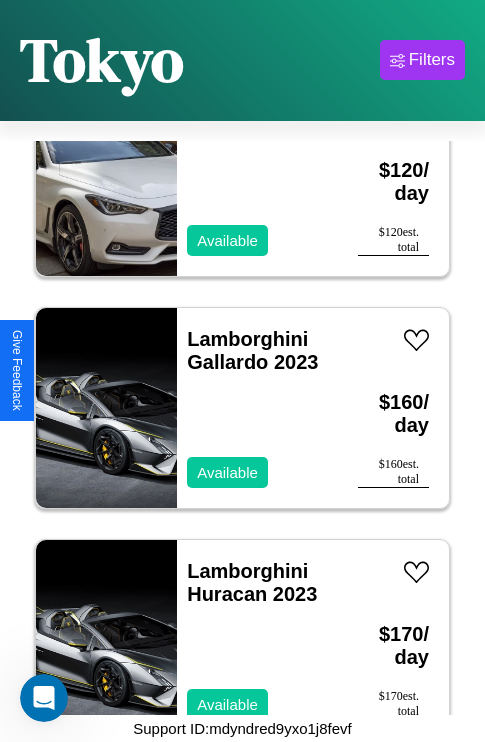 scroll, scrollTop: 4483, scrollLeft: 0, axis: vertical 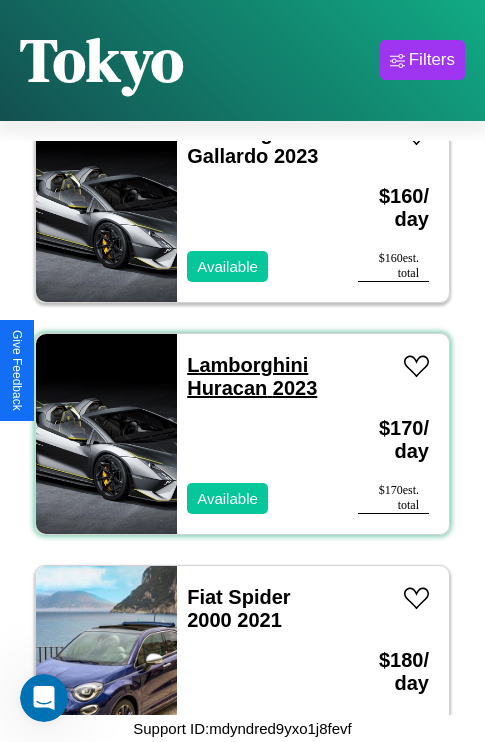 click on "Lamborghini   Huracan   2023" at bounding box center [252, 376] 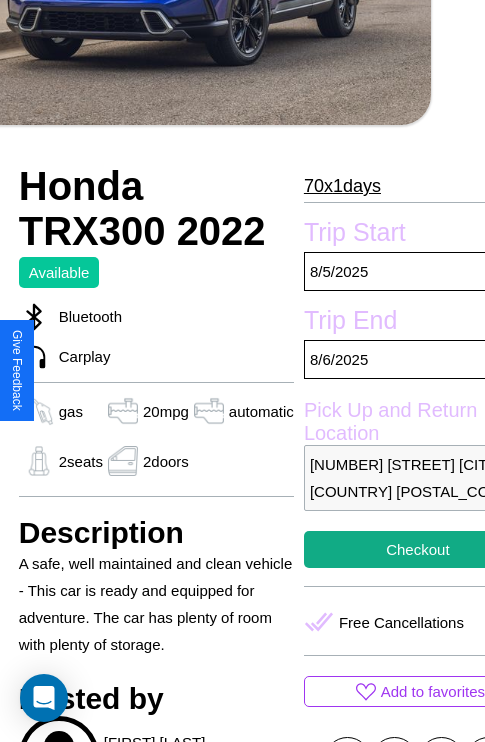 scroll, scrollTop: 498, scrollLeft: 84, axis: both 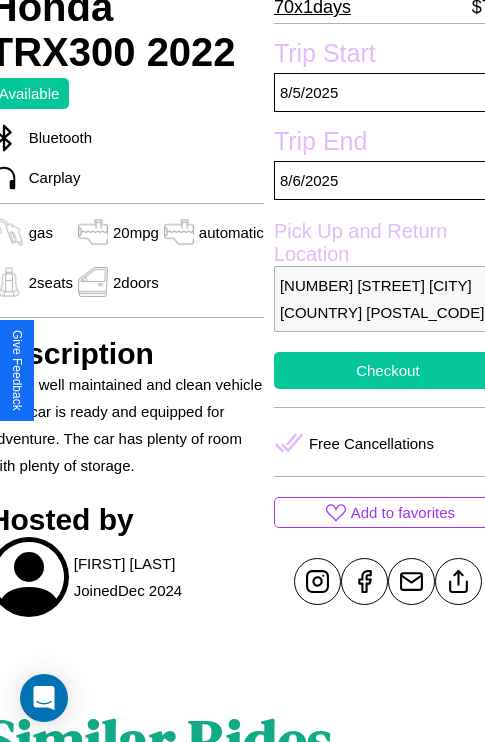 click on "Checkout" at bounding box center [388, 370] 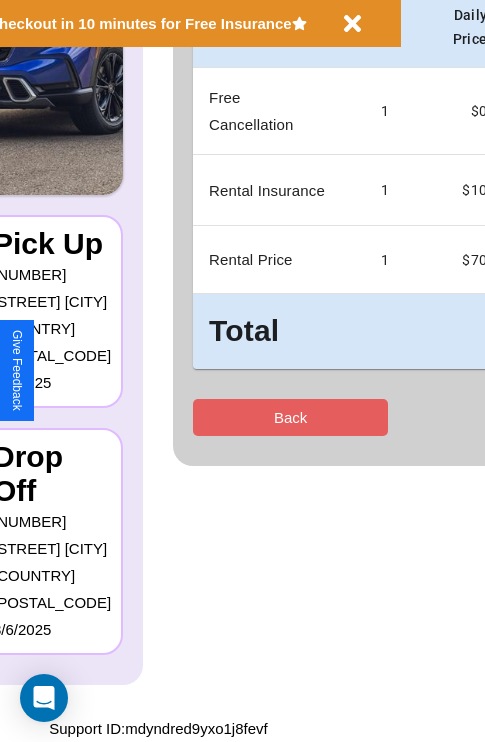 scroll, scrollTop: 0, scrollLeft: 0, axis: both 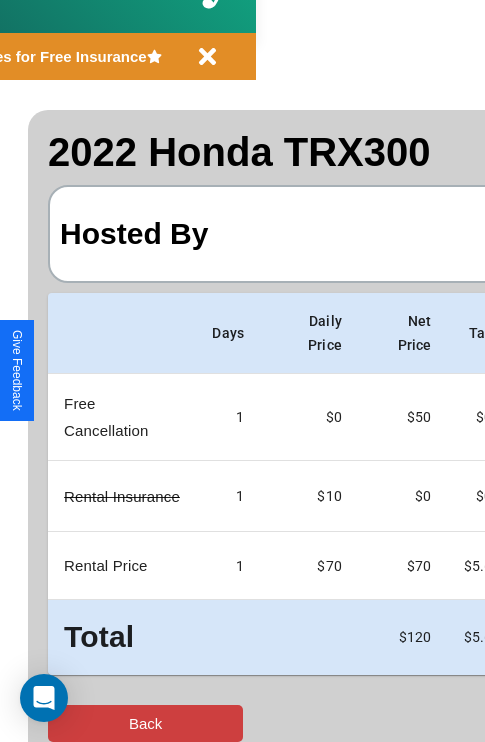 click on "Back" at bounding box center (145, 723) 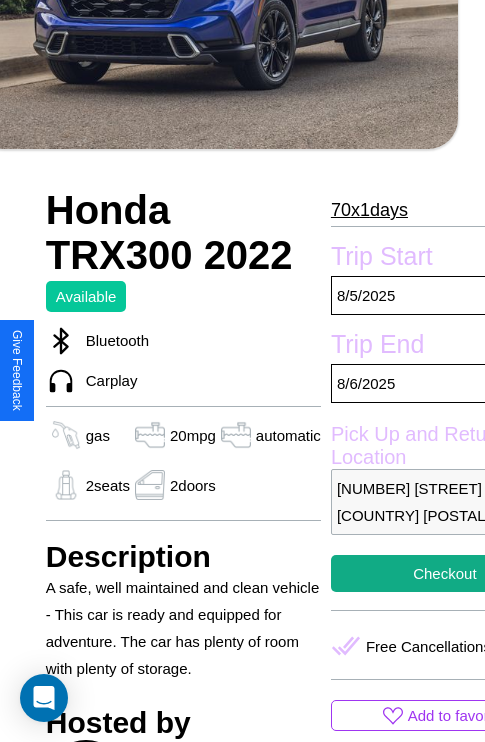 scroll, scrollTop: 709, scrollLeft: 64, axis: both 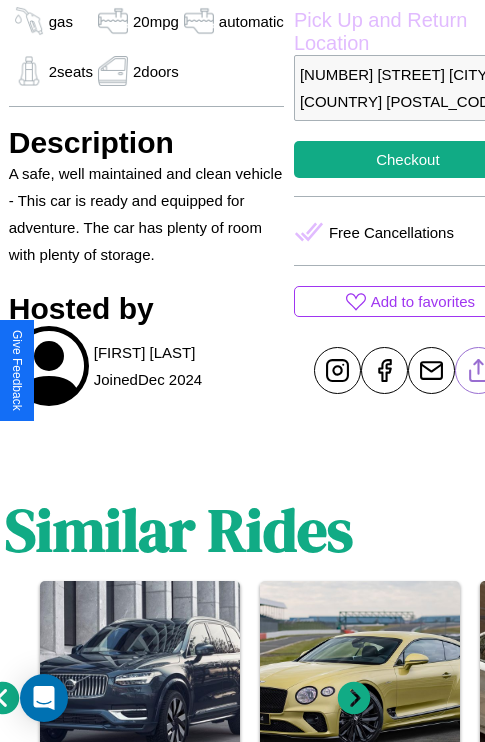 click 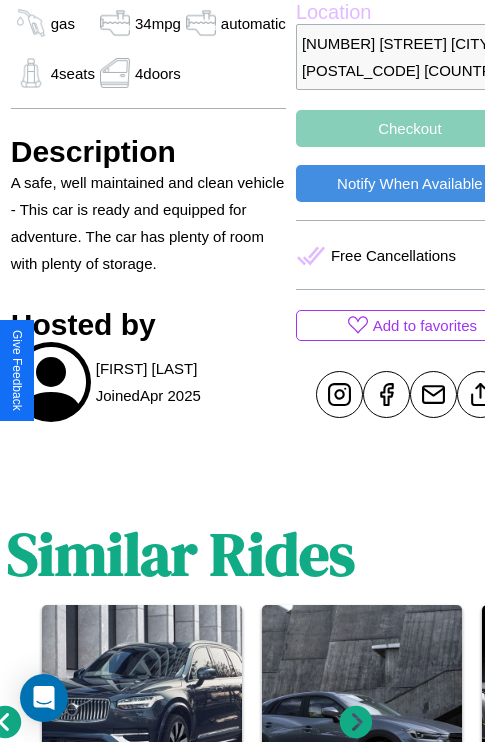 scroll, scrollTop: 644, scrollLeft: 64, axis: both 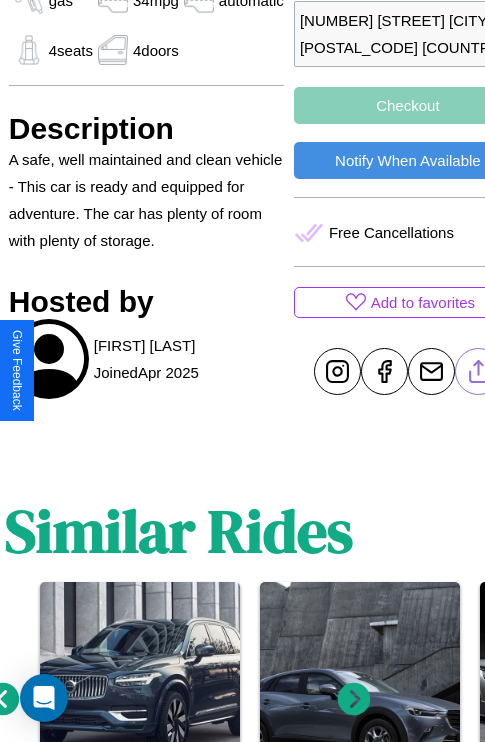 click 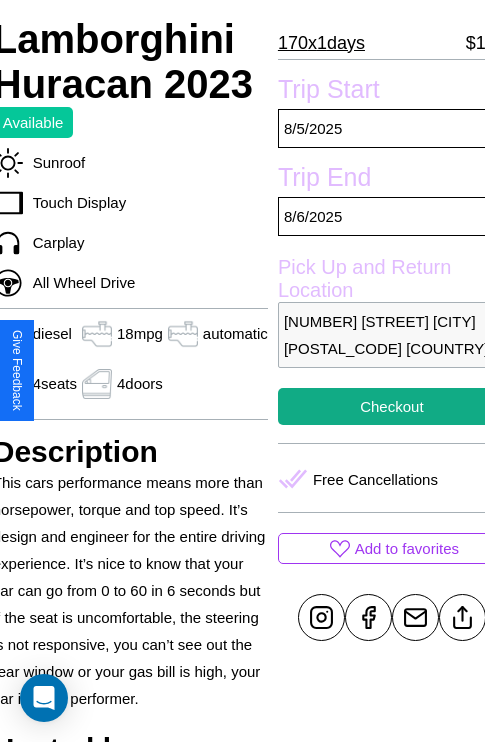 scroll, scrollTop: 408, scrollLeft: 88, axis: both 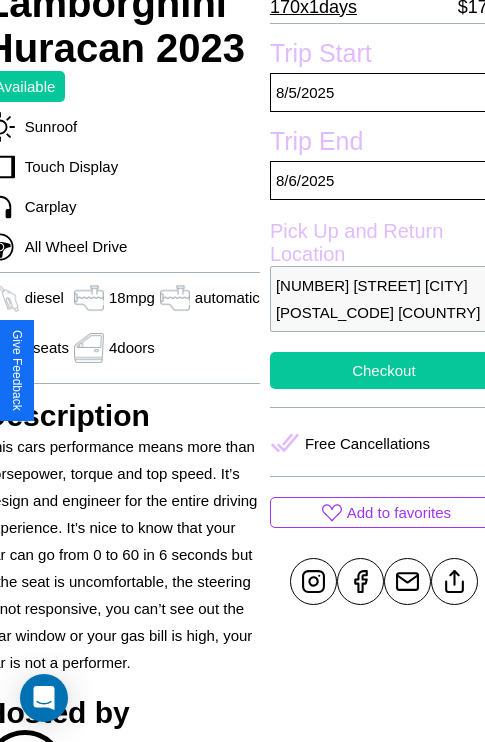 click on "Checkout" at bounding box center [384, 370] 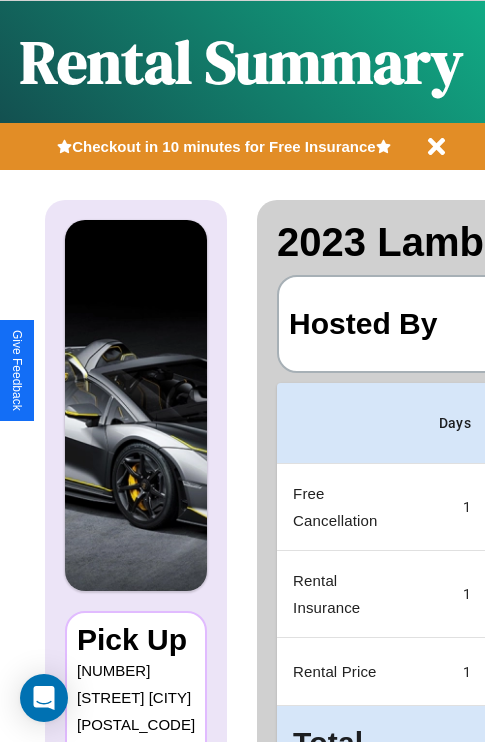 scroll, scrollTop: 0, scrollLeft: 378, axis: horizontal 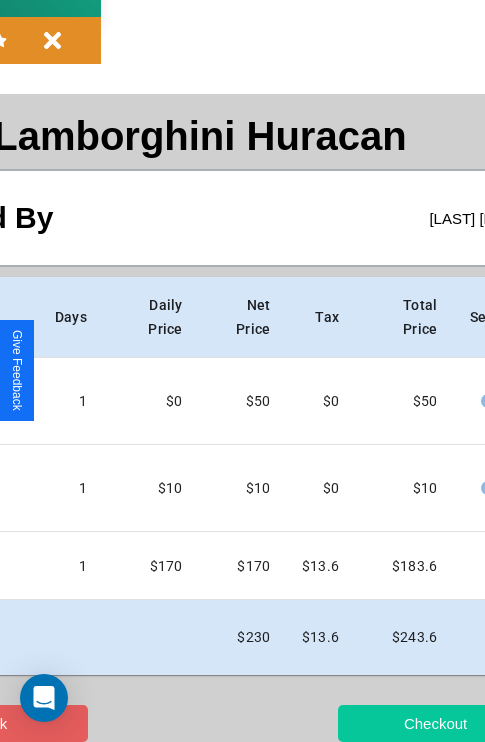 click on "Checkout" at bounding box center [435, 723] 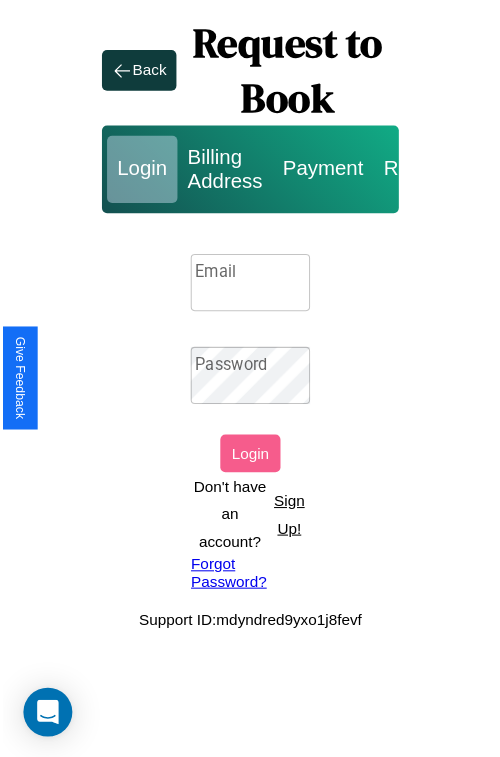 scroll, scrollTop: 0, scrollLeft: 0, axis: both 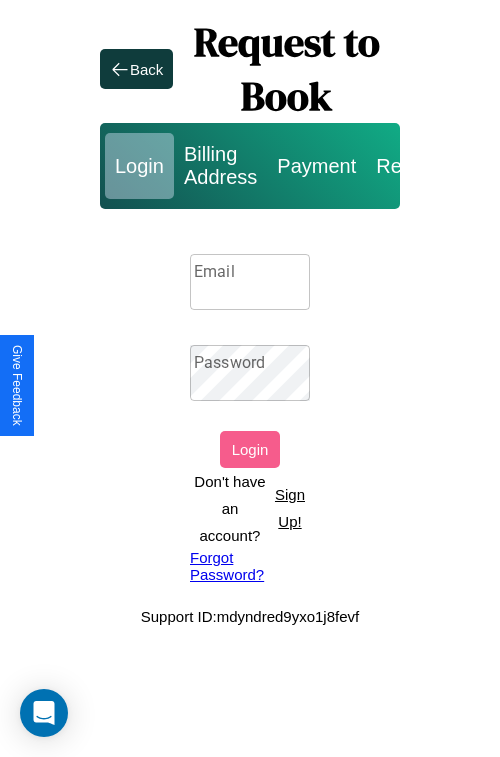 click on "Sign Up!" at bounding box center (290, 508) 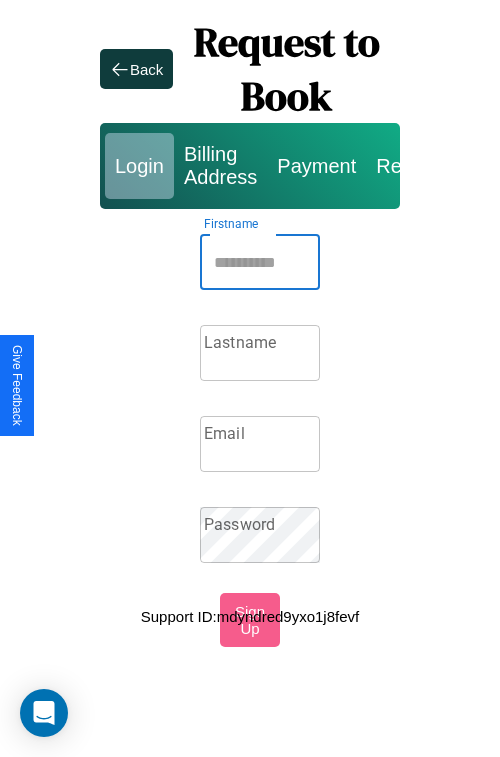 click on "Firstname" at bounding box center [260, 262] 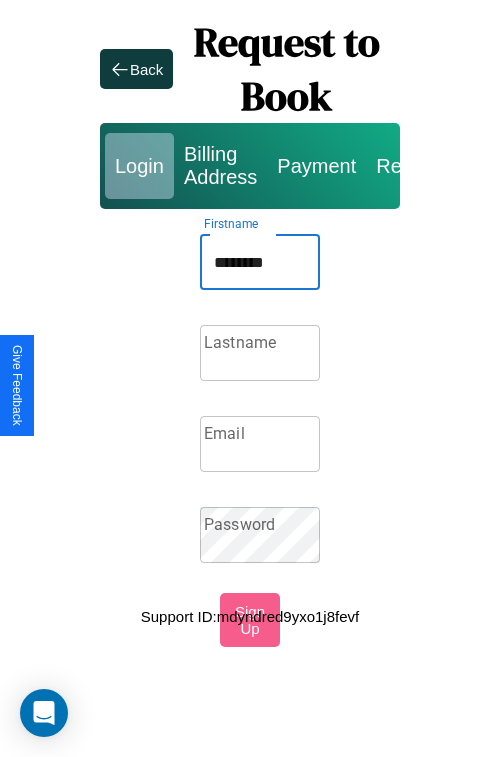 type on "********" 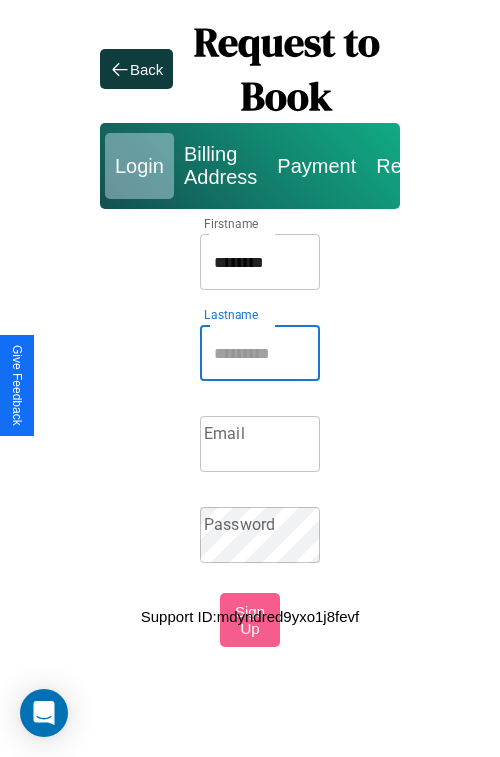 click on "Lastname" at bounding box center (260, 353) 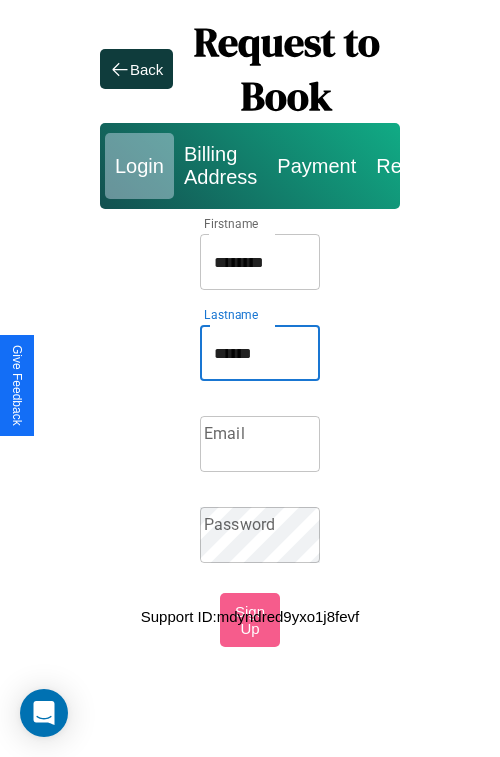 type on "******" 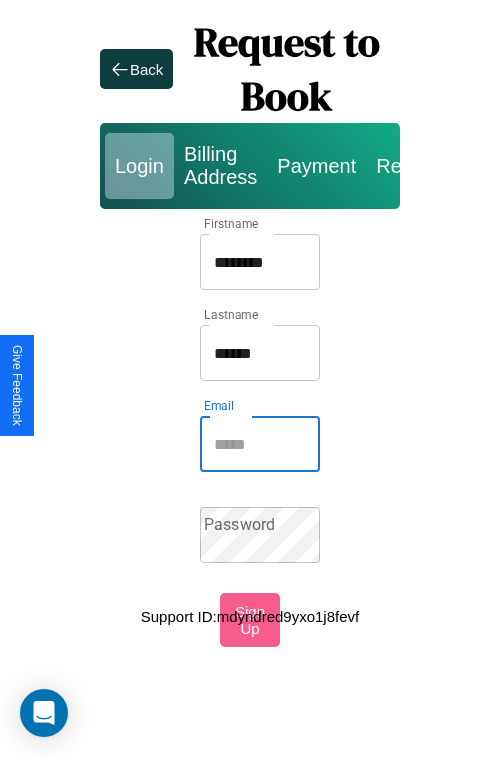 click on "Email" at bounding box center (260, 444) 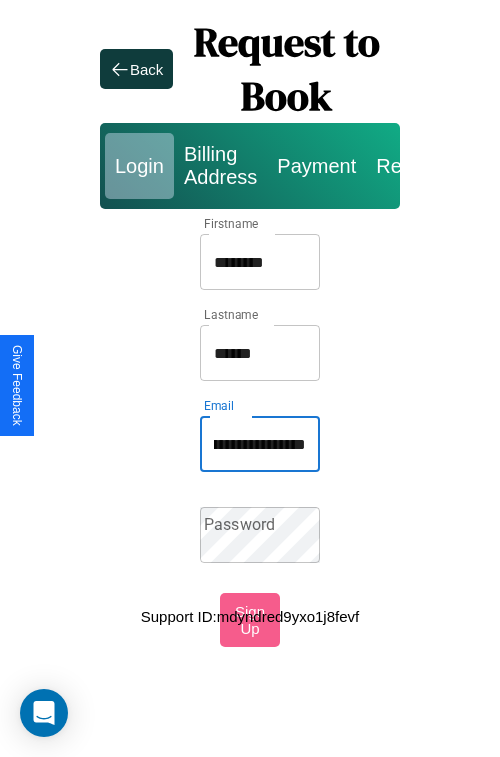 scroll, scrollTop: 0, scrollLeft: 79, axis: horizontal 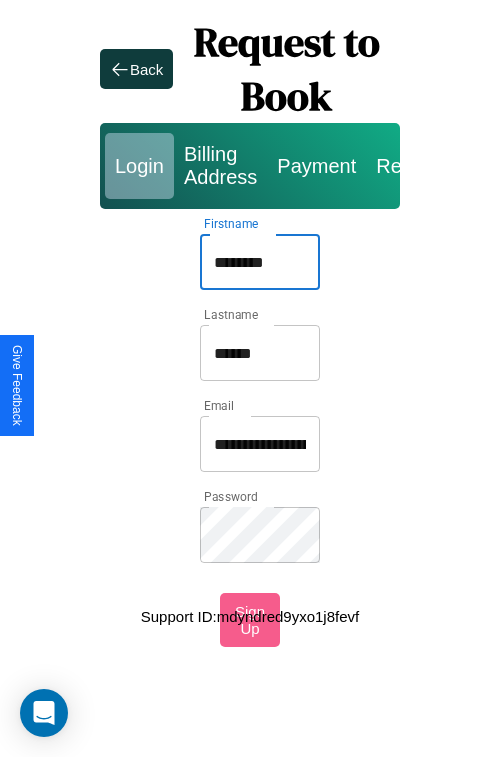 click on "********" at bounding box center (260, 262) 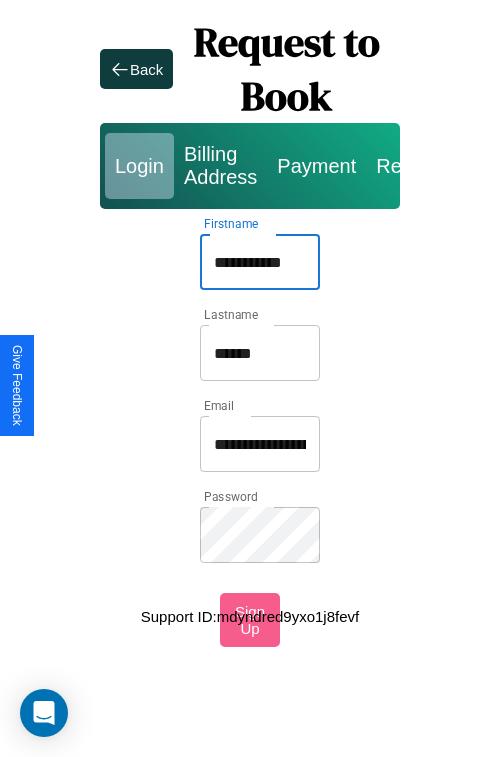 type on "**********" 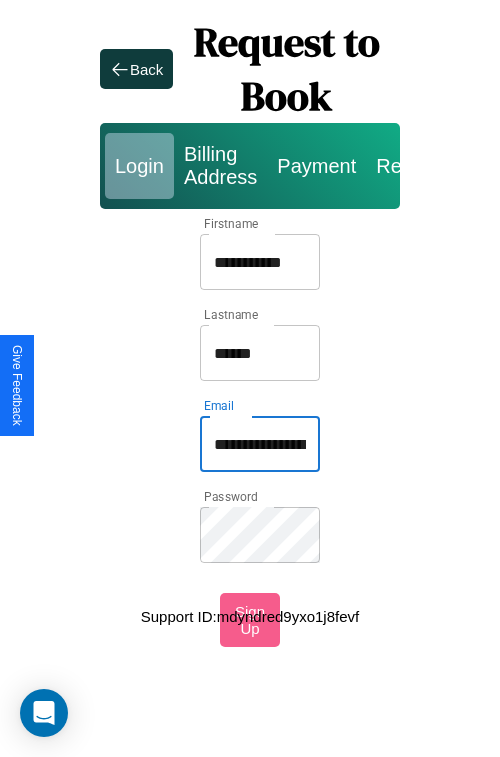 type on "**********" 